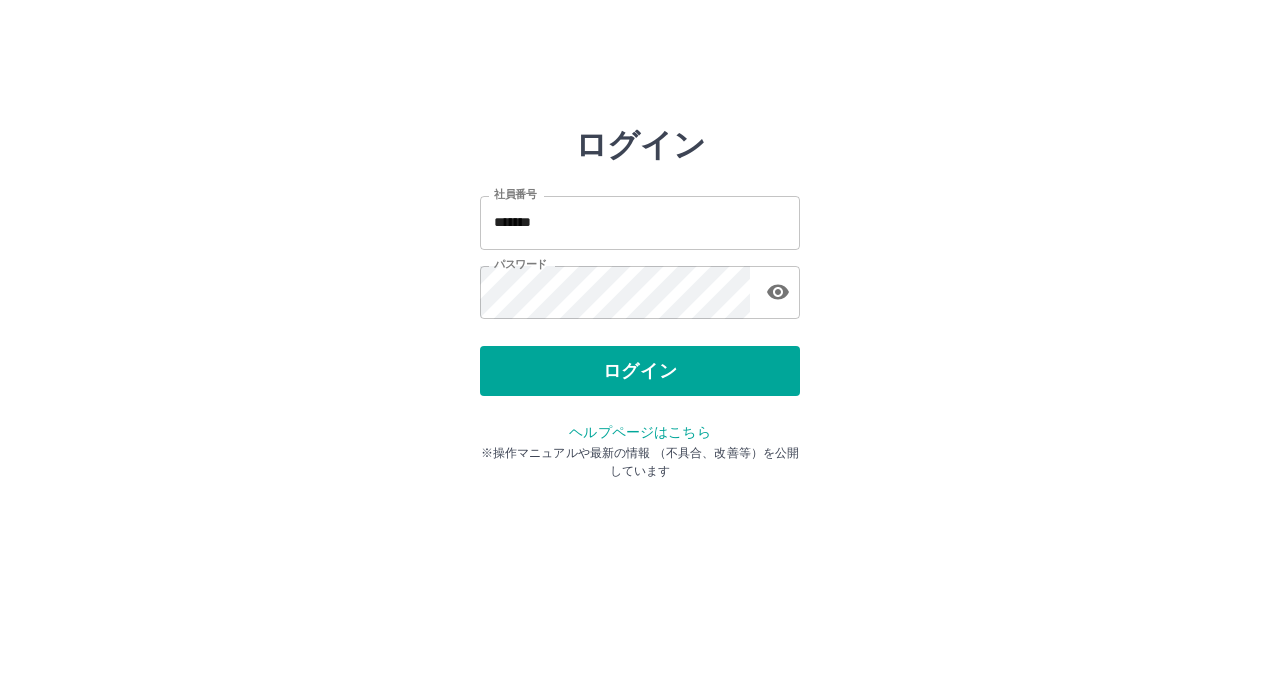 scroll, scrollTop: 0, scrollLeft: 0, axis: both 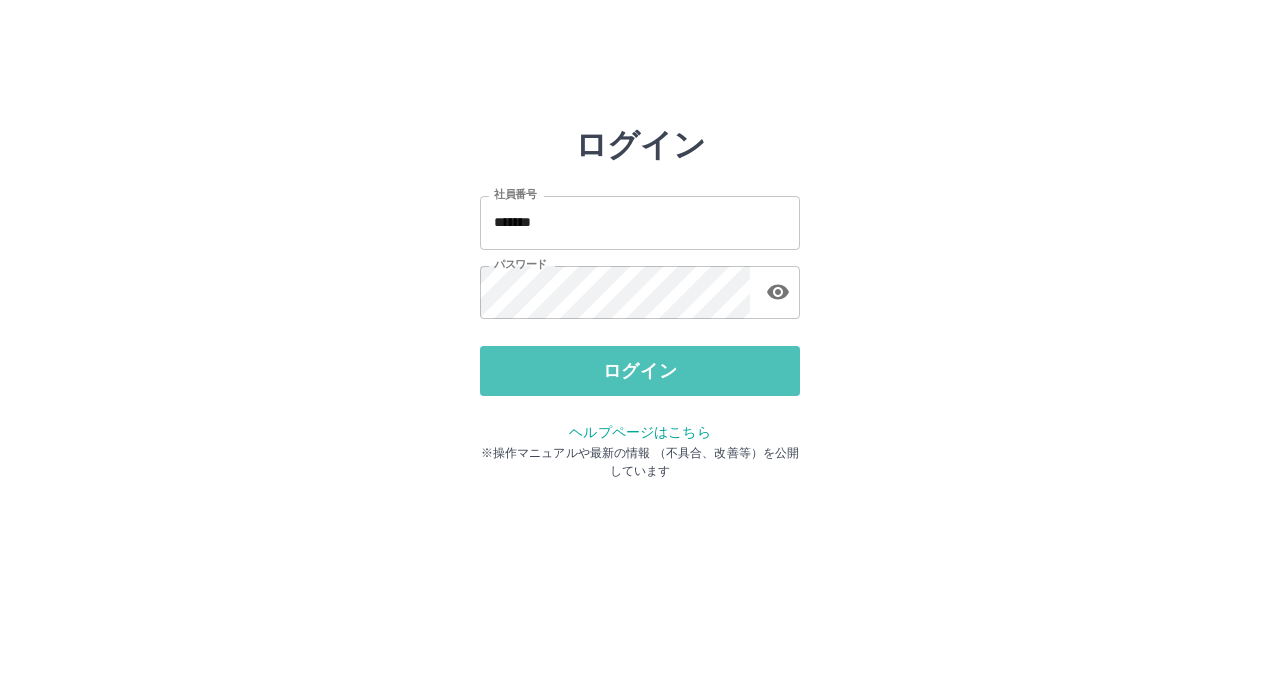 click on "ログイン" at bounding box center (640, 371) 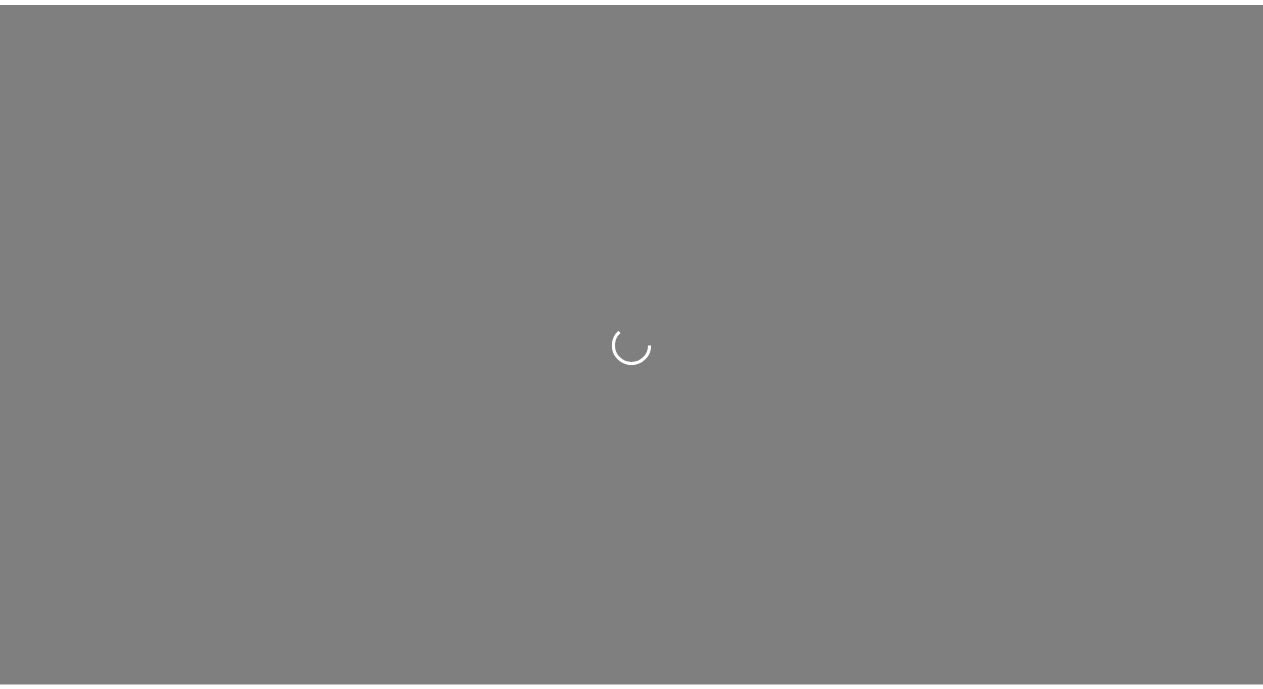 scroll, scrollTop: 0, scrollLeft: 0, axis: both 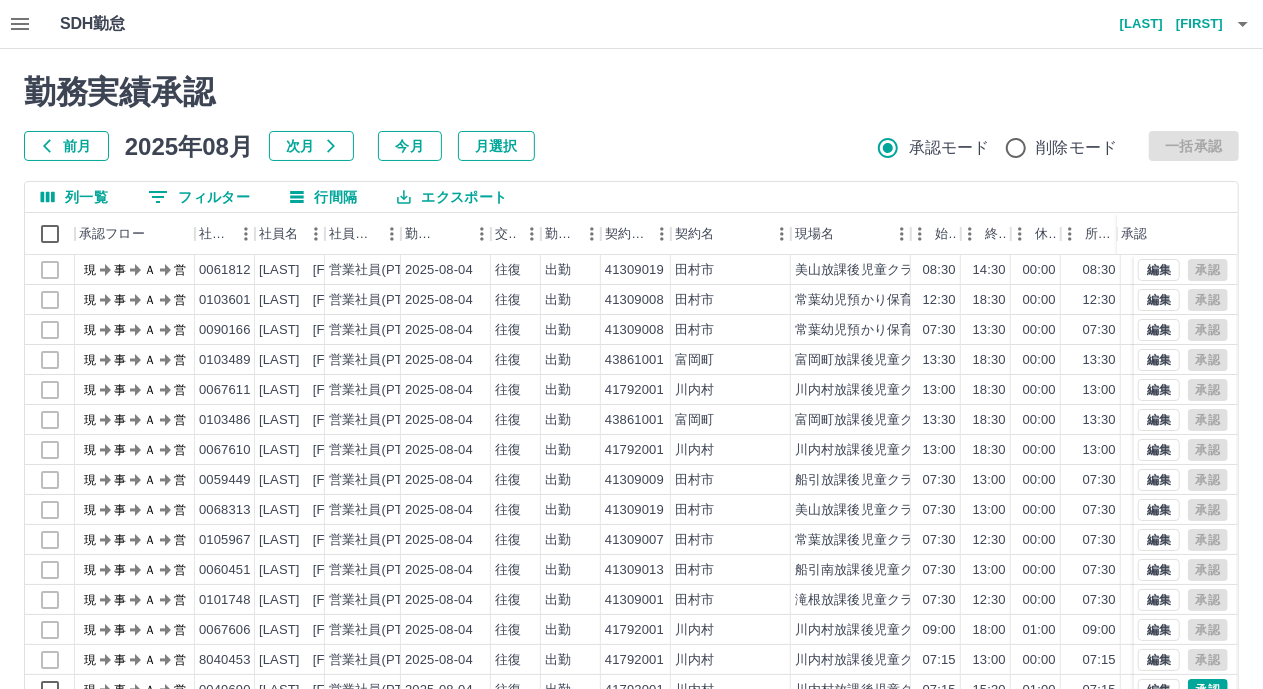 click at bounding box center (631, 344) 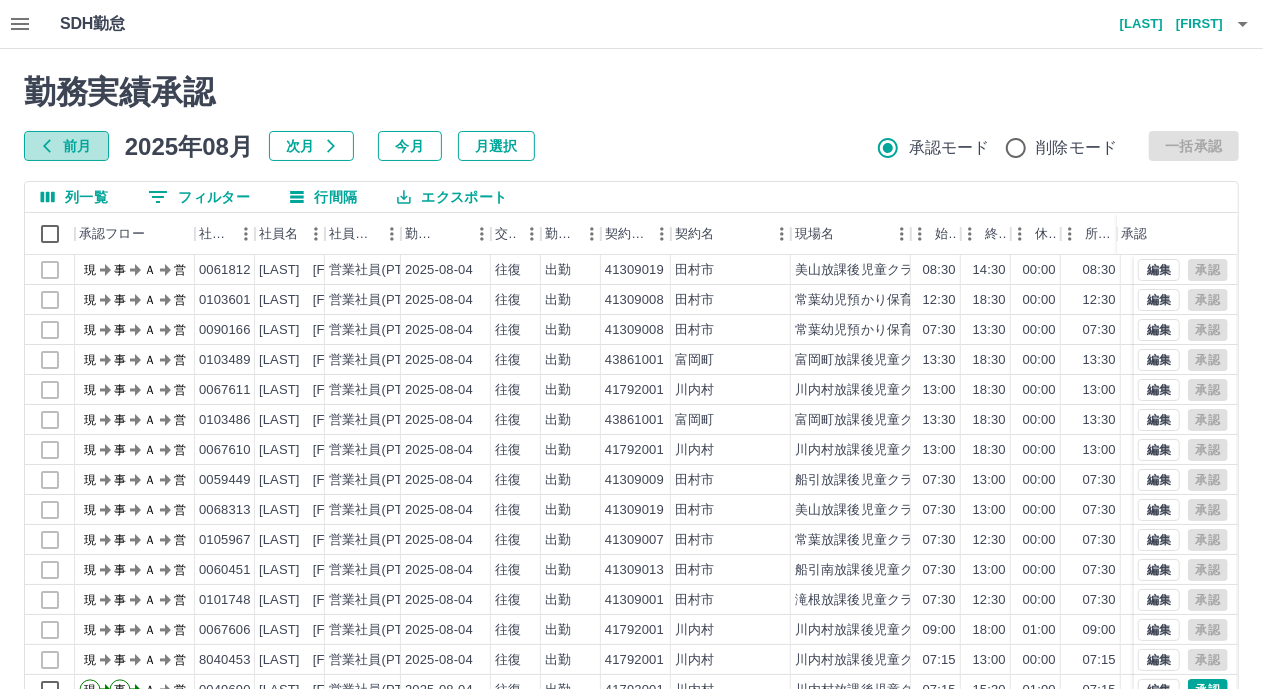 click on "前月" at bounding box center [66, 146] 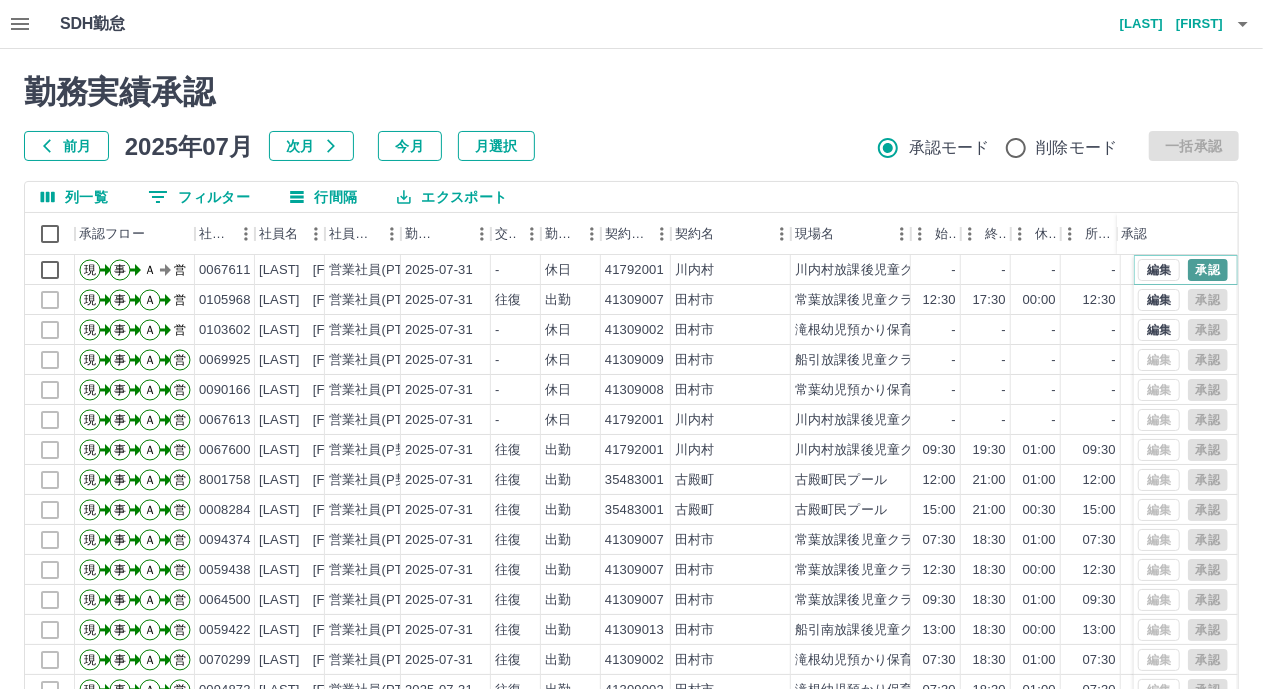 click on "承認" at bounding box center (1208, 270) 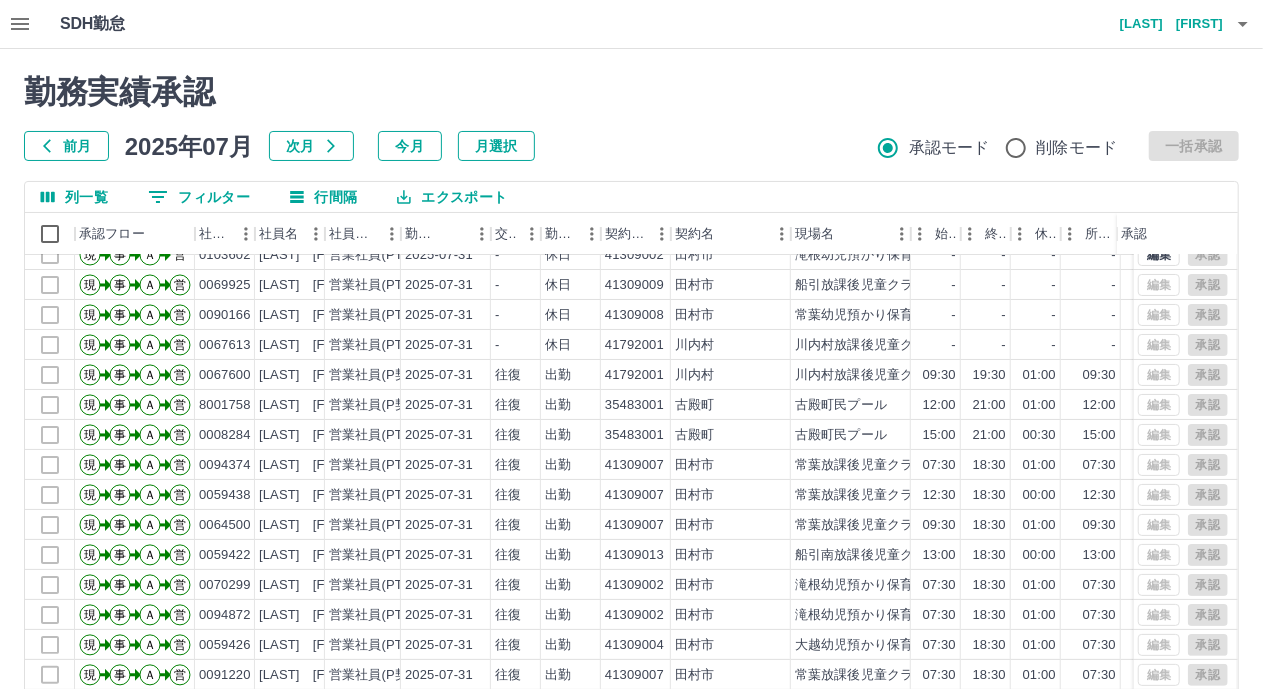 scroll, scrollTop: 103, scrollLeft: 0, axis: vertical 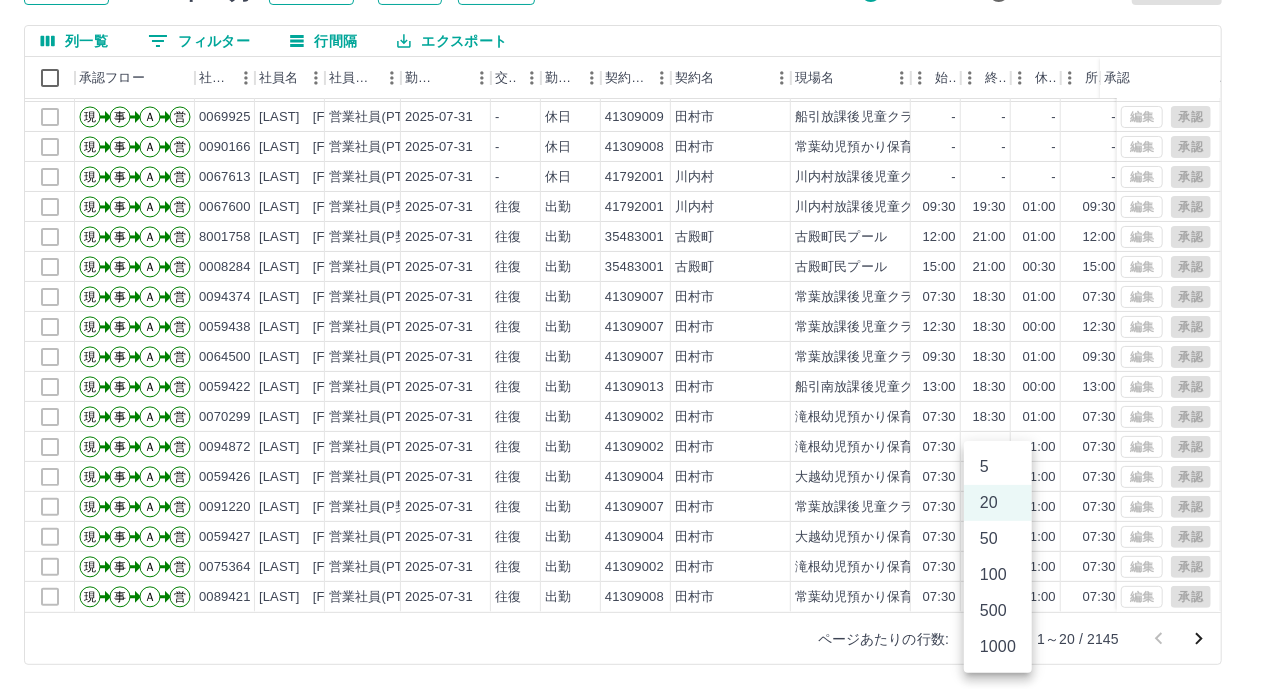 click on "SDH勤怠 [LAST]　[FIRST] 勤務実績承認 前月 2025年07月 次月 今月 月選択 承認モード 削除モード 一括承認 列一覧 0 フィルター 行間隔 エクスポート 承認フロー 社員番号 社員名 社員区分 勤務日 交通費 勤務区分 契約コード 契約名 現場名 始業 終業 休憩 所定開始 所定終業 所定休憩 拘束 勤務 遅刻等 承認 現 事 Ａ 営 0067611 [LAST]　[FIRST] 営業社員(PT契約) 2025-07-31  -  休日 41792001 [CITY] [CITY]放課後児童クラブ - - - - - - 00:00 00:00 00:00 現 事 Ａ 営 0105968 [LAST]　[FIRST] 営業社員(PT契約) 2025-07-31 往復 出勤 41309007 [CITY] [CITY]放課後児童クラブ 12:30 17:30 00:00 12:30 17:30 00:00 05:00 05:00 00:00 現 事 Ａ 営 0103602 [LAST]　[FIRST] 営業社員(PT契約) 2025-07-31  -  休日 41309002 [CITY] [CITY]滝根幼児預かり保育 - - - - - - 00:00 00:00 00:00 現 事 Ａ 営 0069925 [LAST]　[FIRST] 営業社員(PT契約) 2025-07-31  -  休日" at bounding box center [631, 266] 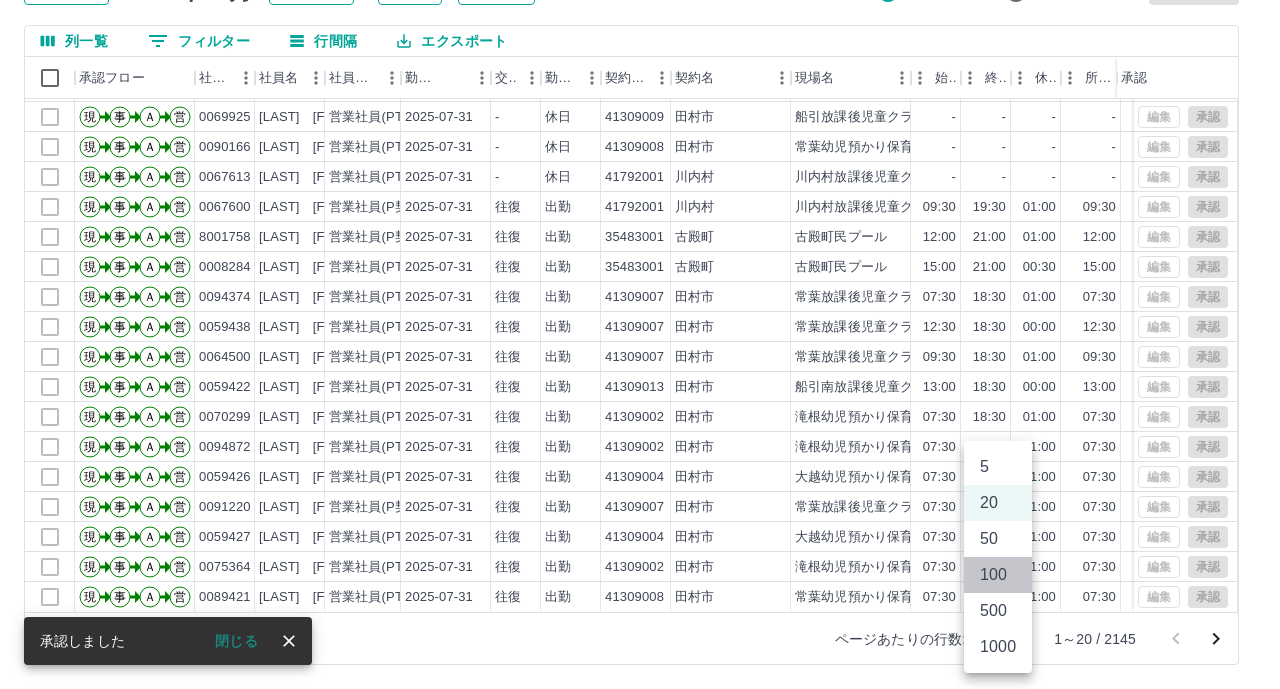 click on "100" at bounding box center (998, 575) 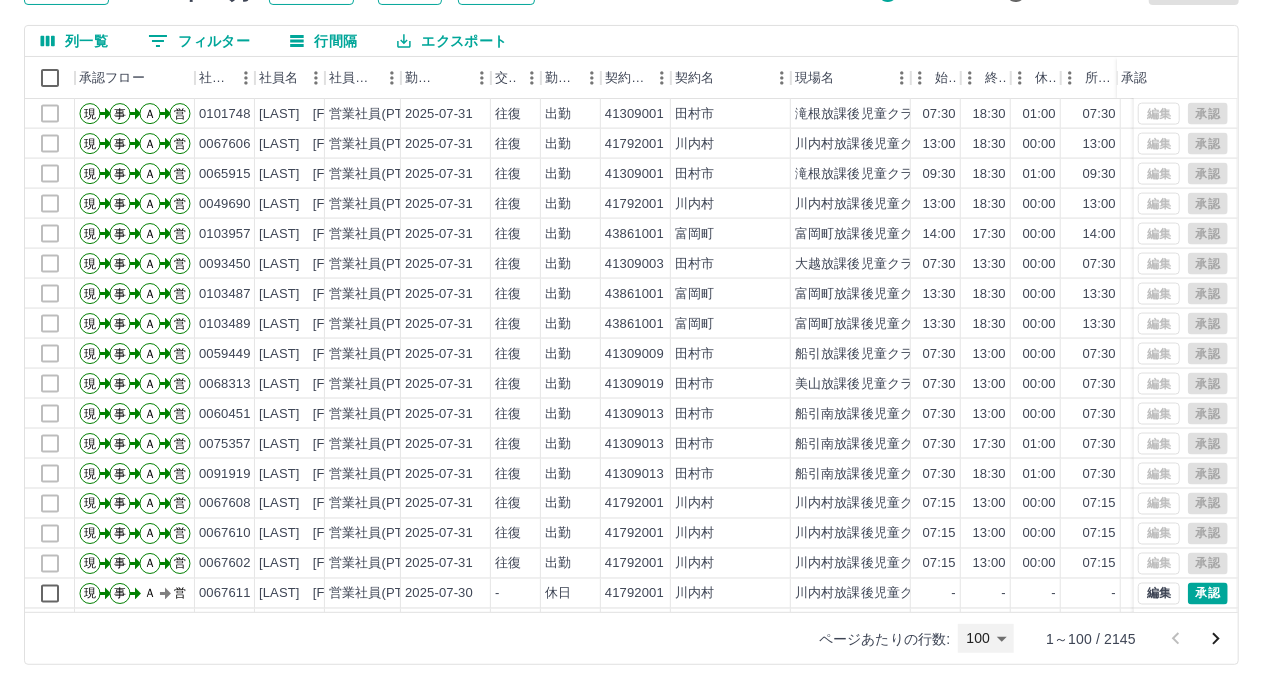 scroll, scrollTop: 1600, scrollLeft: 0, axis: vertical 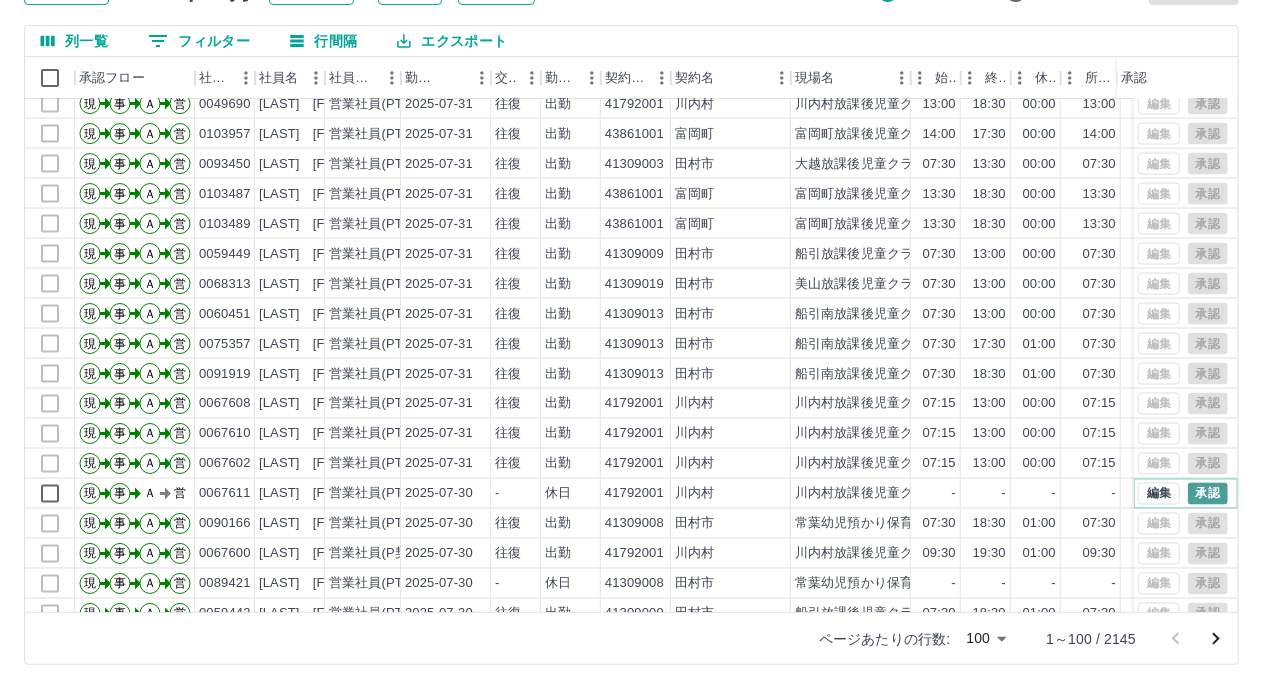 click on "承認" at bounding box center [1208, 494] 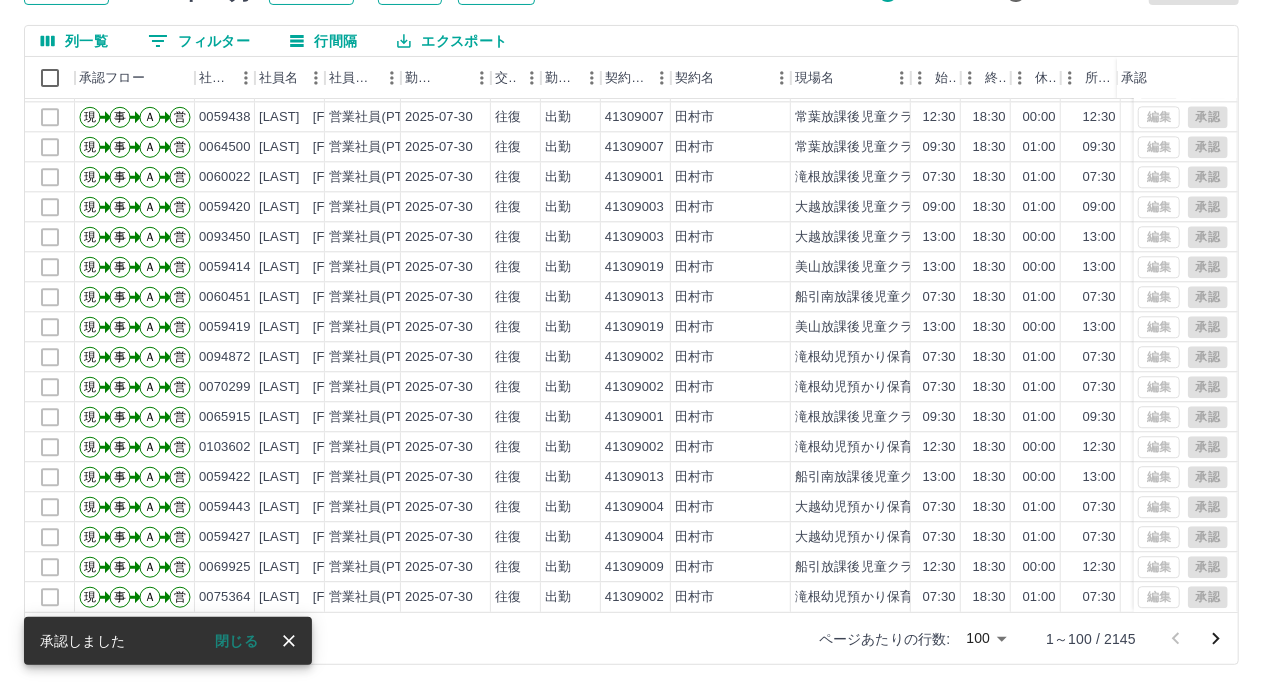 scroll, scrollTop: 2503, scrollLeft: 0, axis: vertical 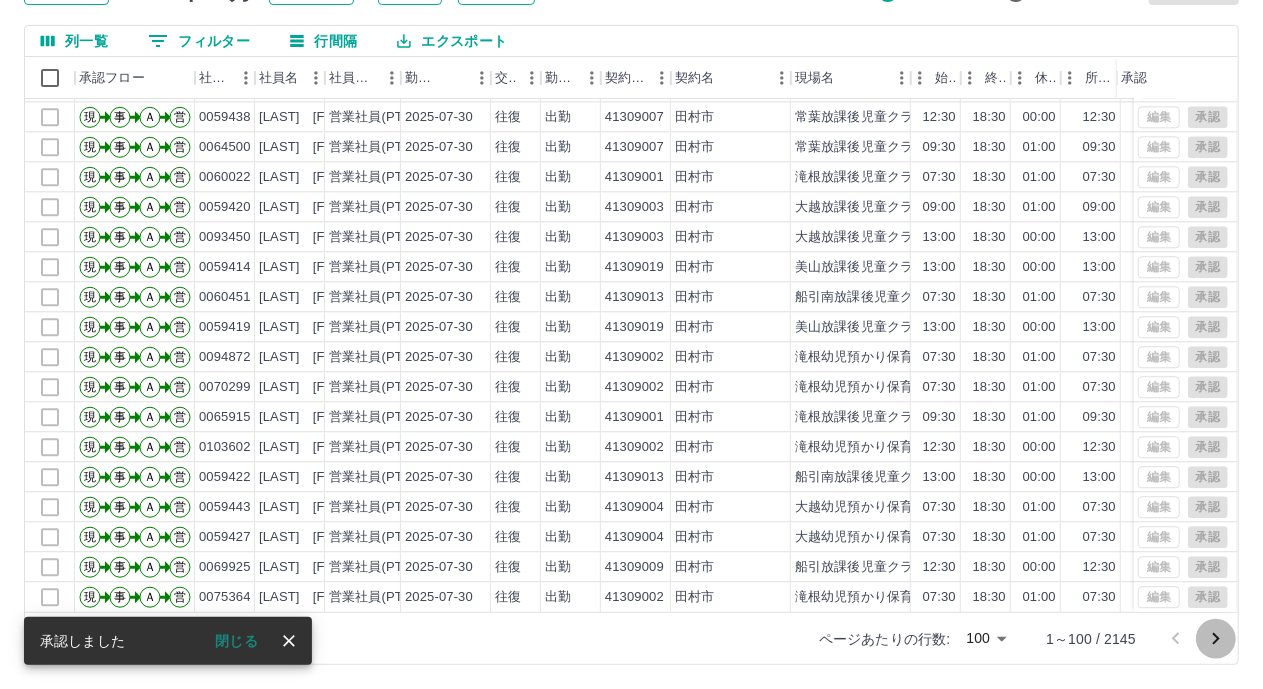 click 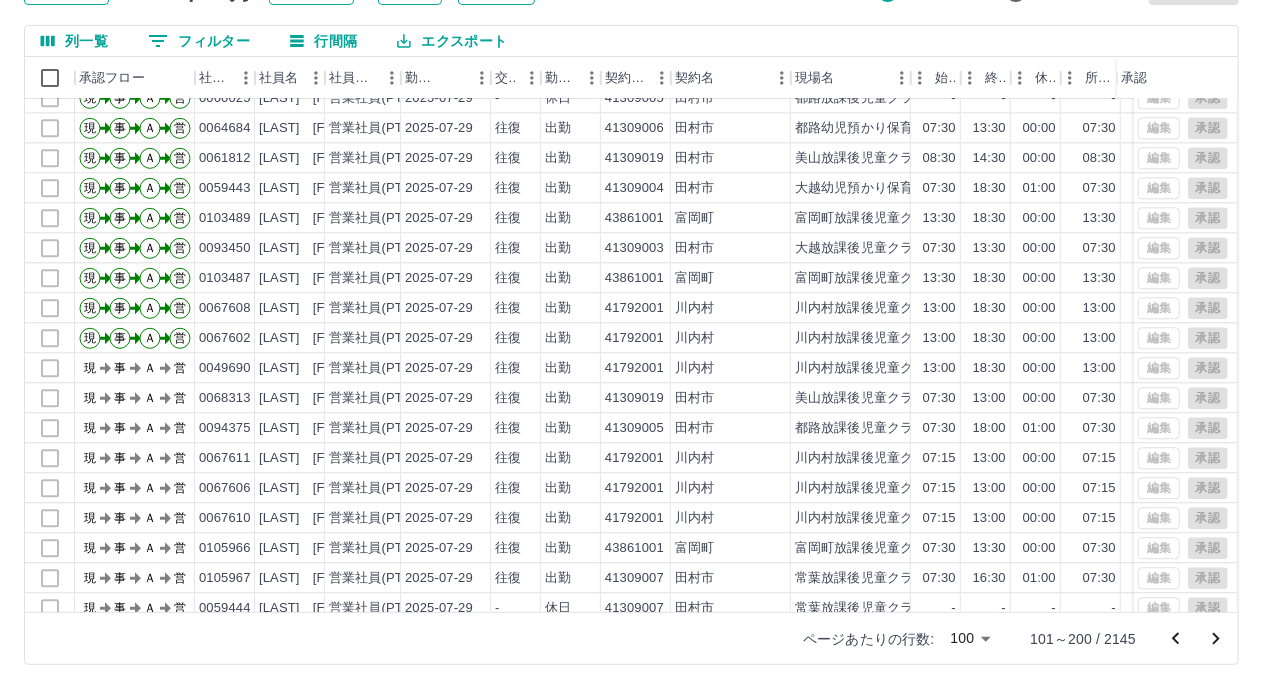 scroll, scrollTop: 2503, scrollLeft: 0, axis: vertical 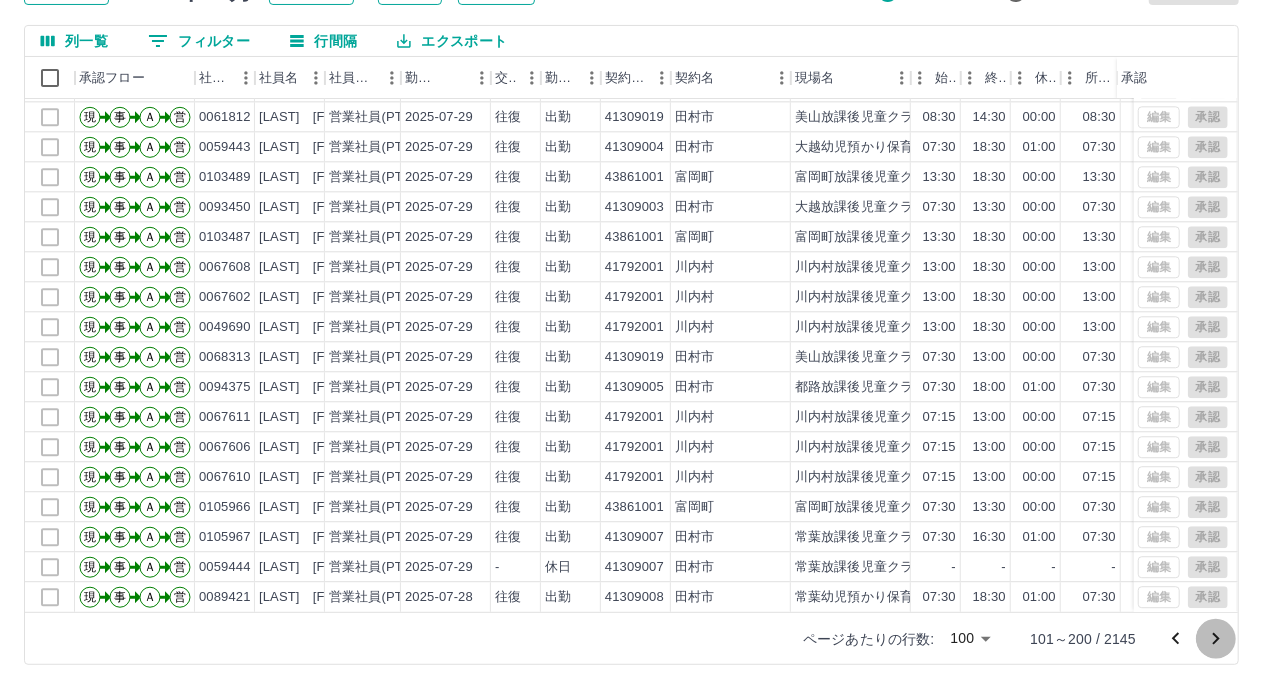 click 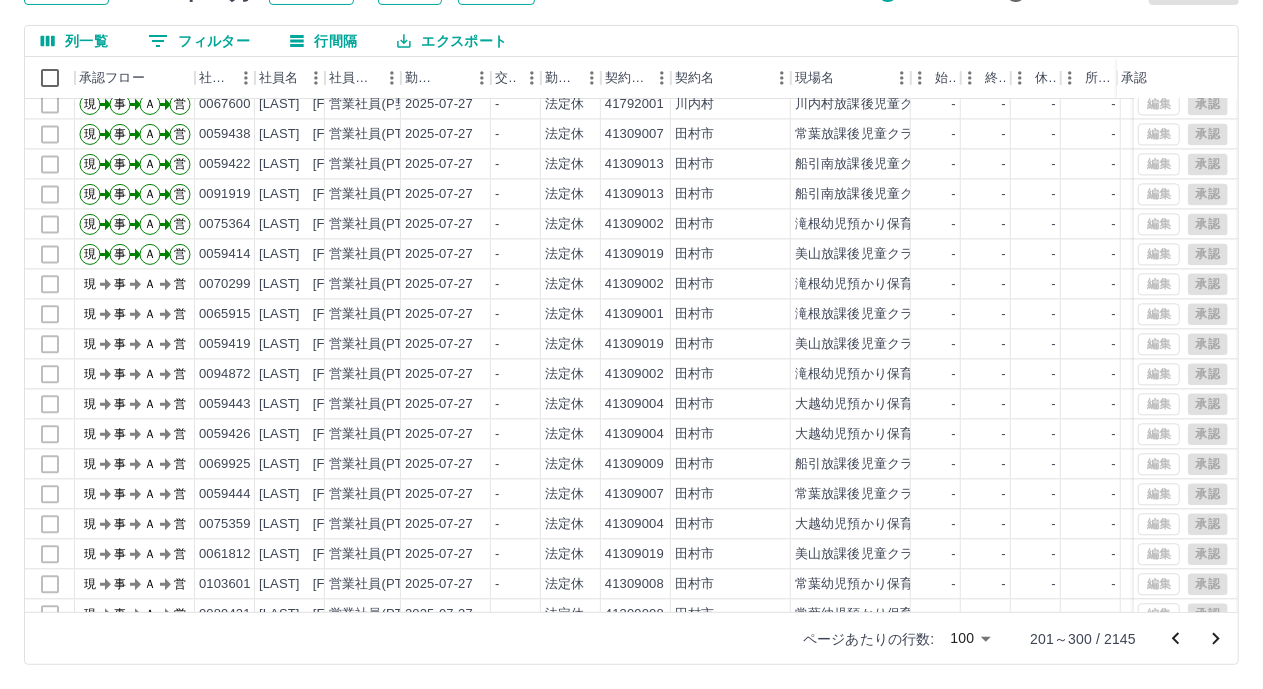 scroll, scrollTop: 2503, scrollLeft: 0, axis: vertical 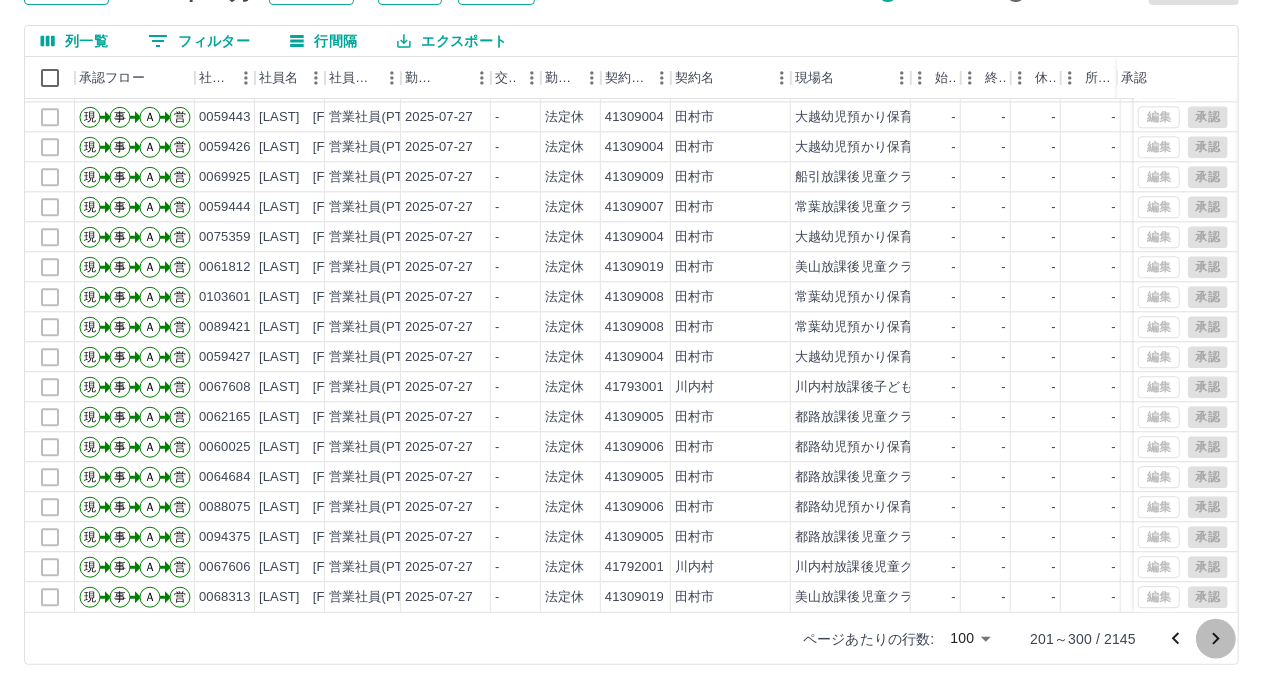click 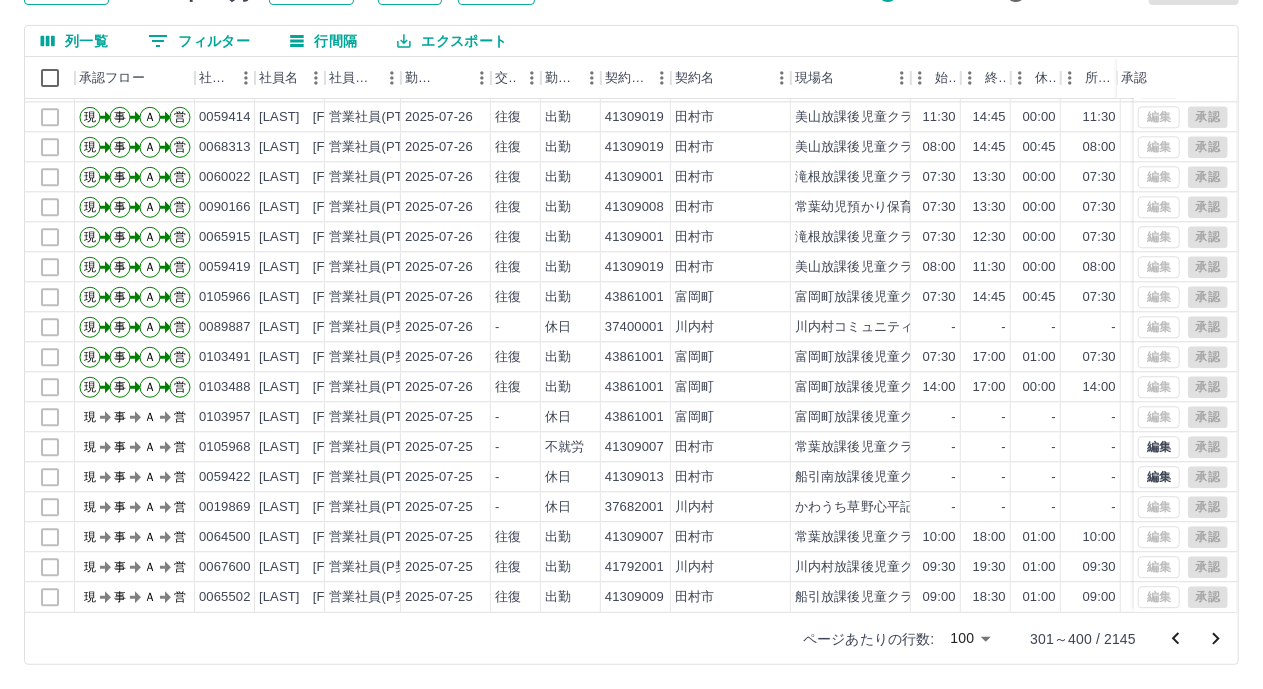scroll, scrollTop: 2503, scrollLeft: 0, axis: vertical 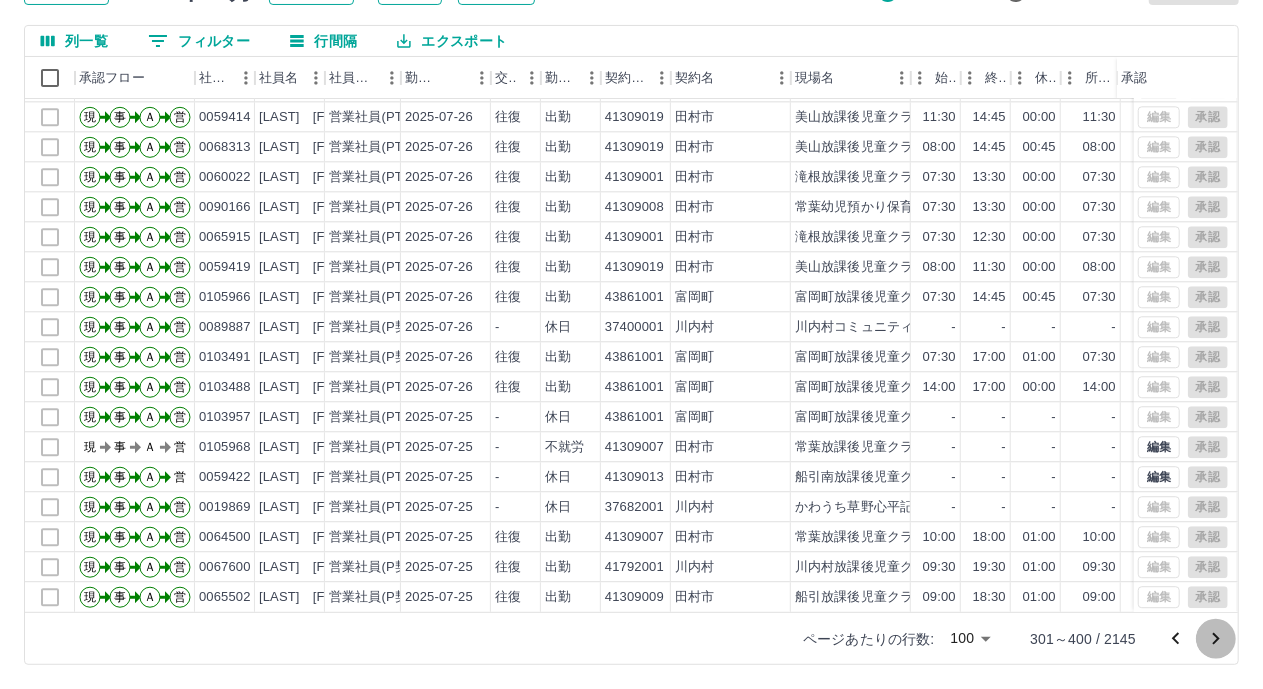 click 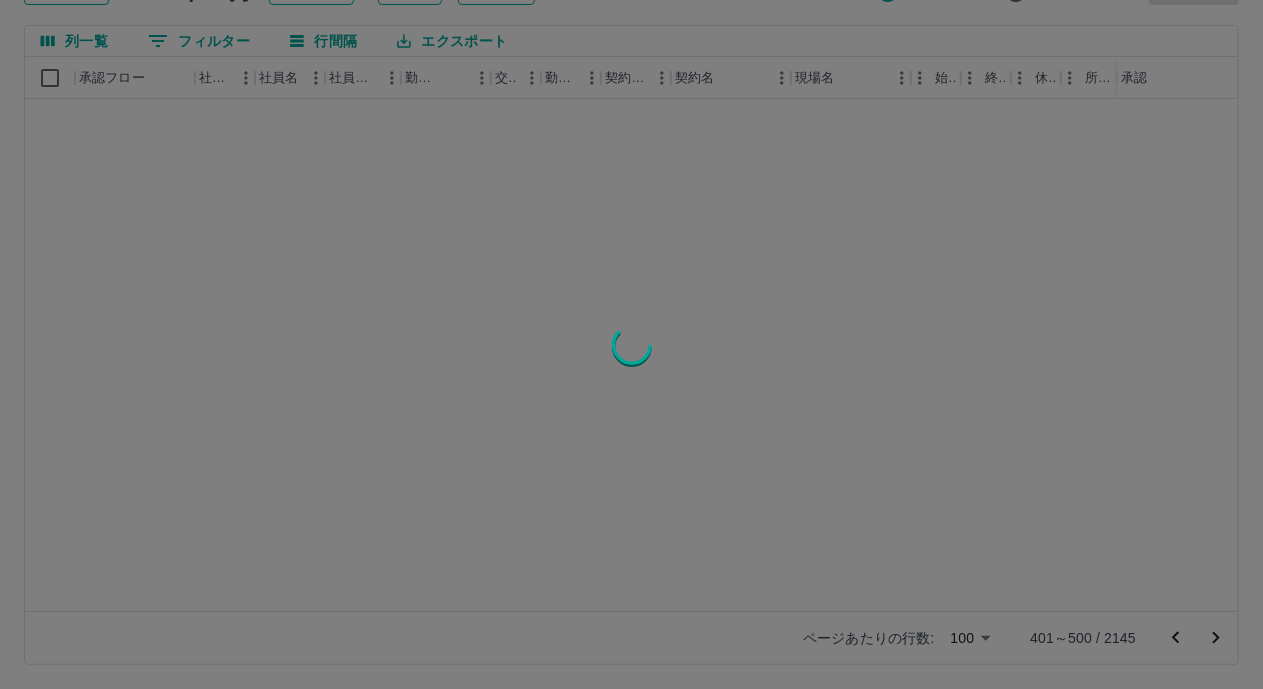 scroll, scrollTop: 0, scrollLeft: 0, axis: both 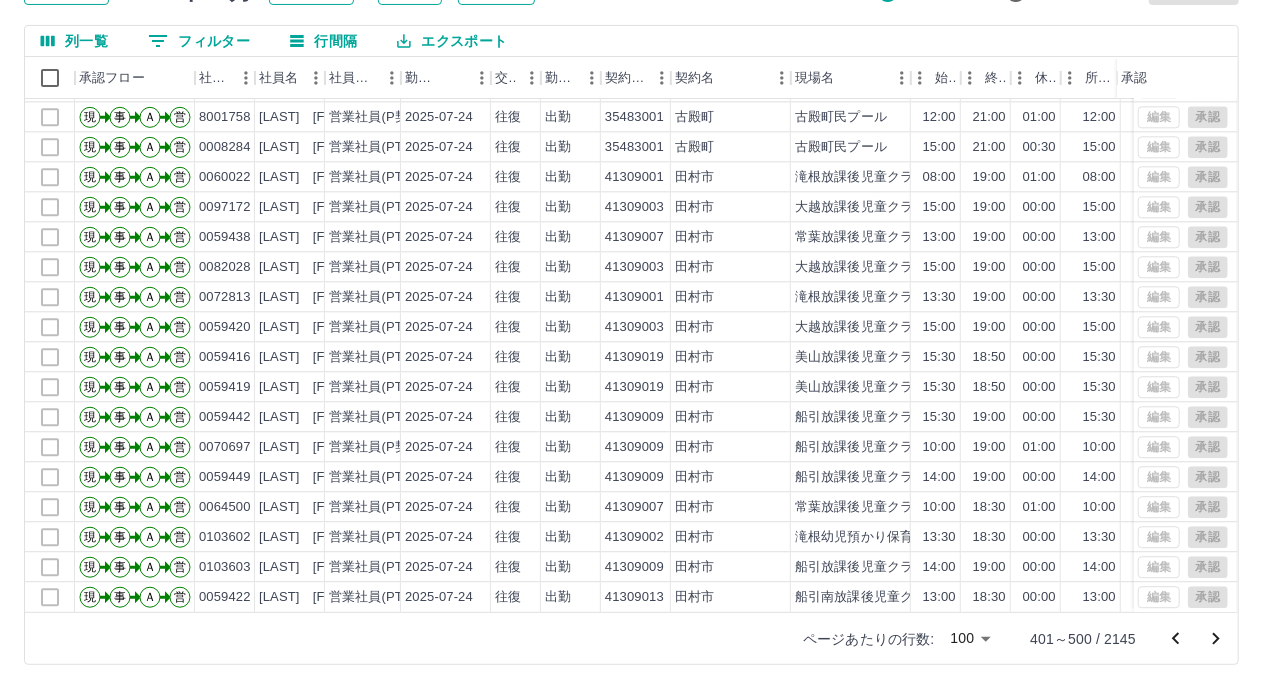 click 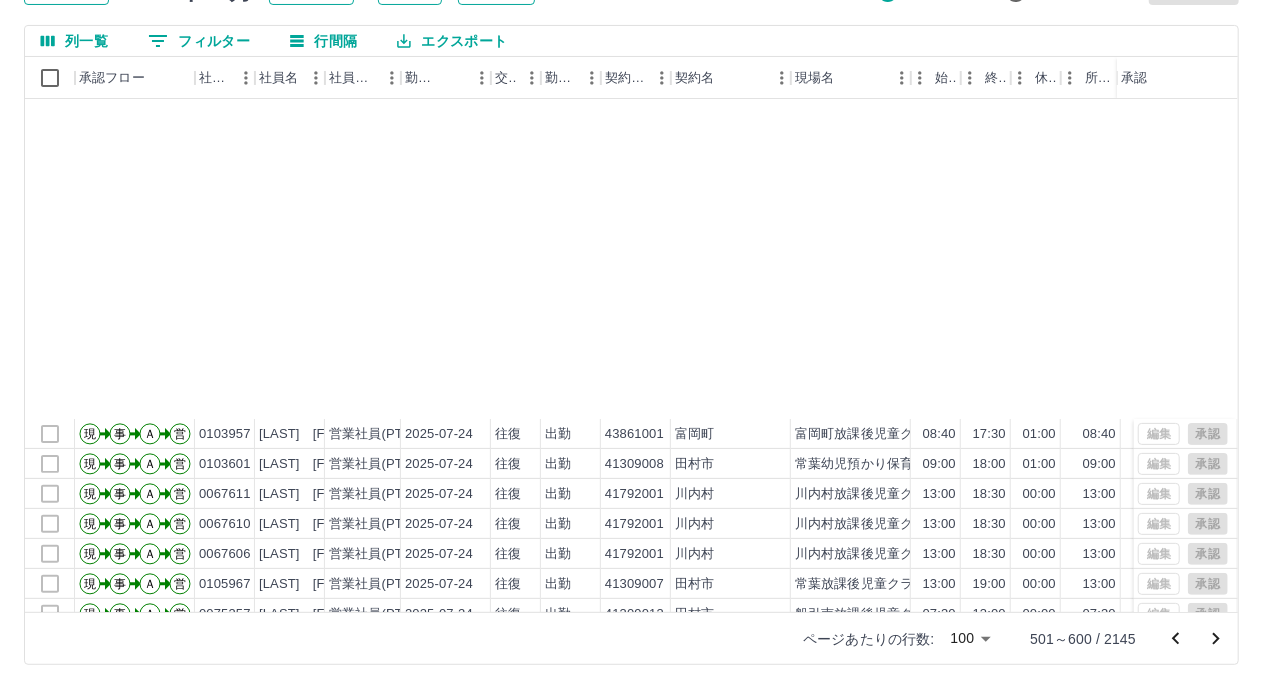 scroll, scrollTop: 500, scrollLeft: 0, axis: vertical 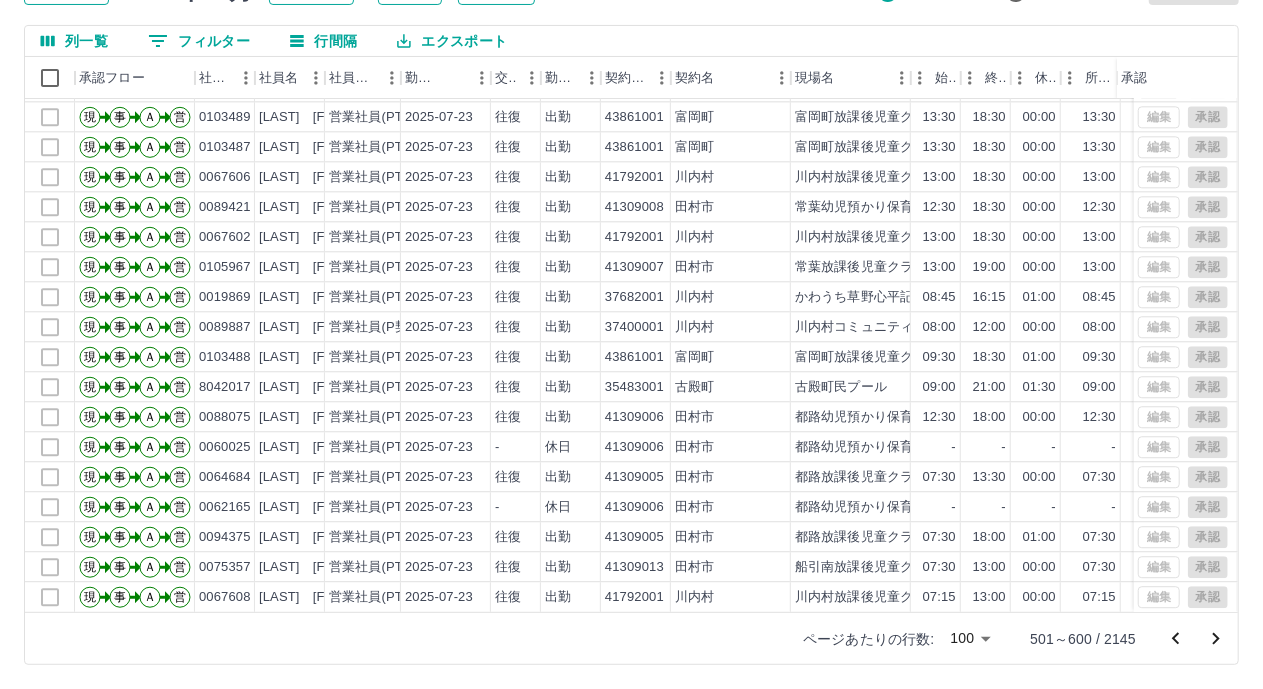 click 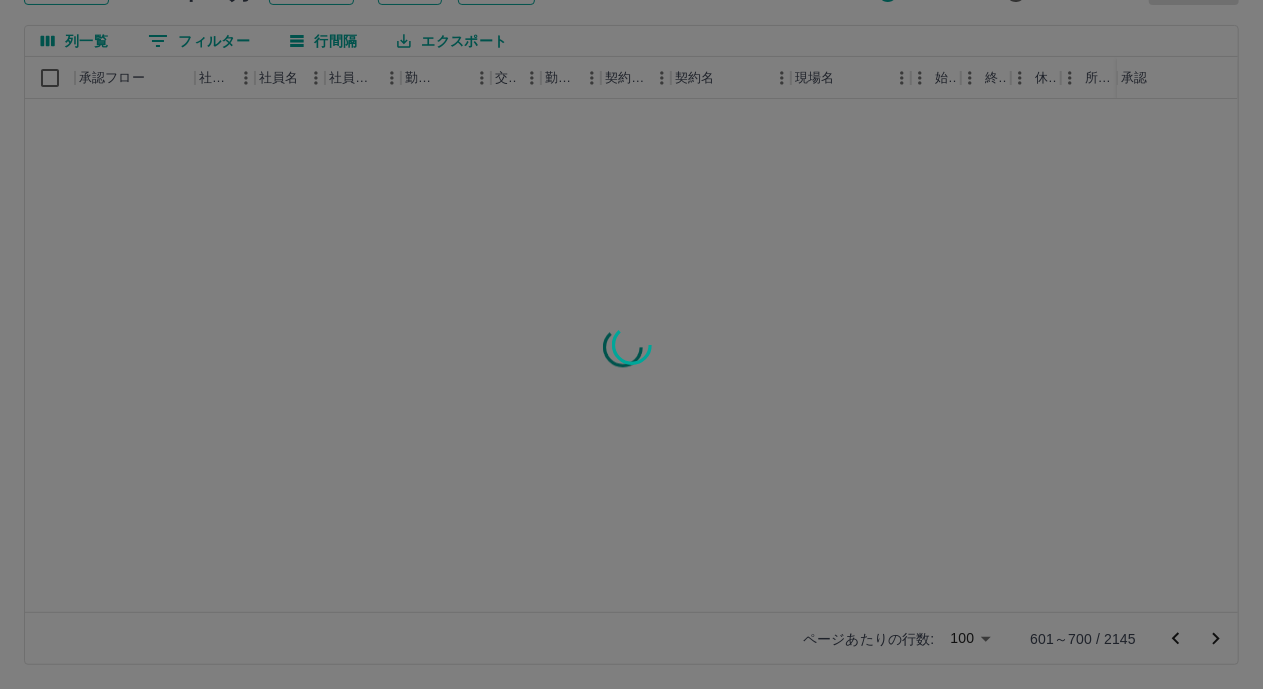 scroll, scrollTop: 0, scrollLeft: 0, axis: both 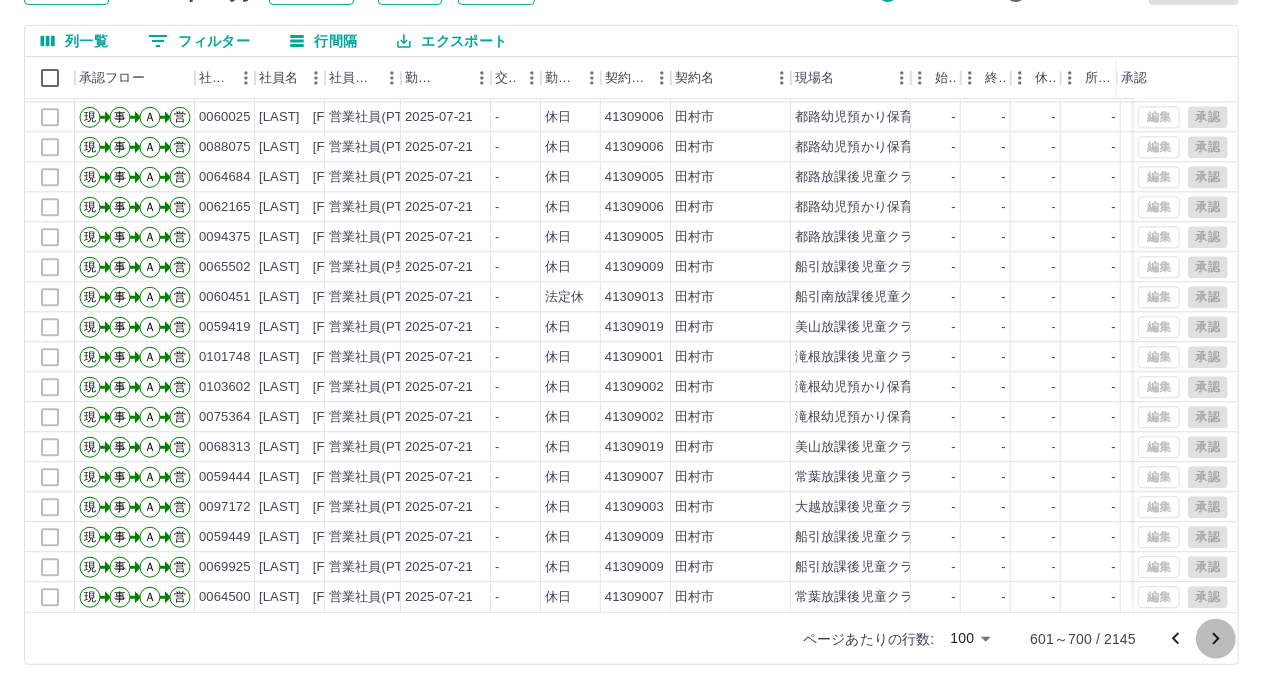 click 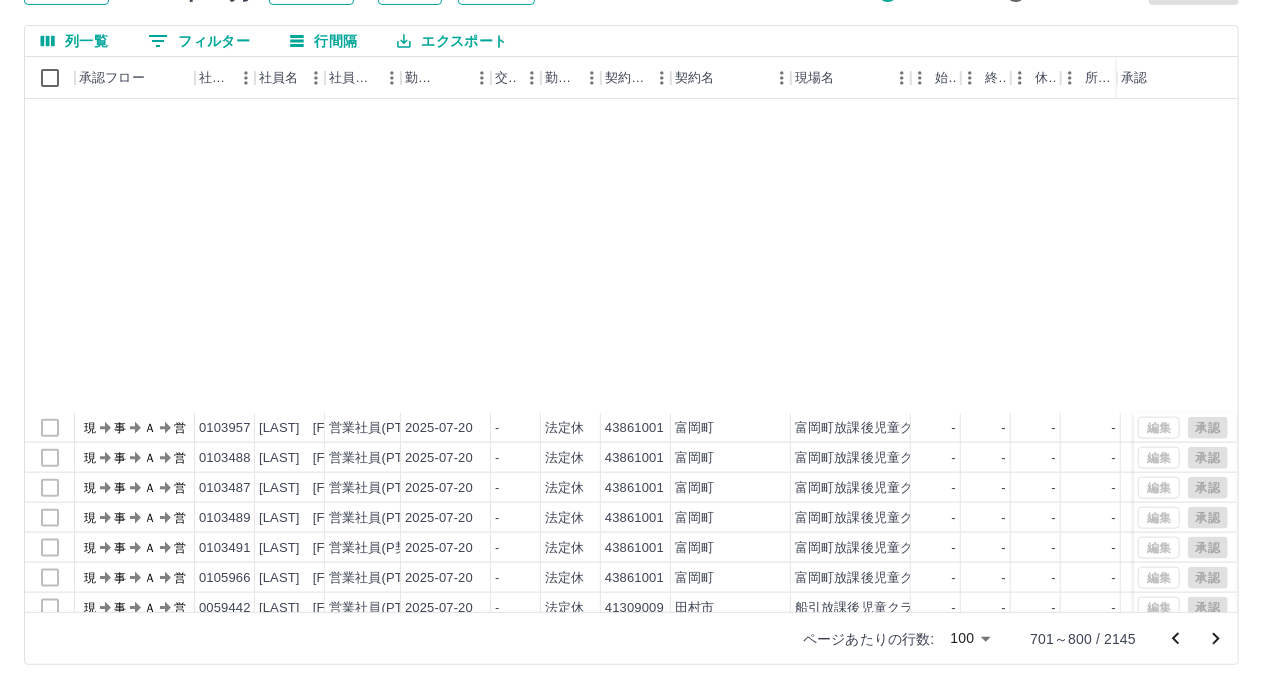 scroll, scrollTop: 1400, scrollLeft: 0, axis: vertical 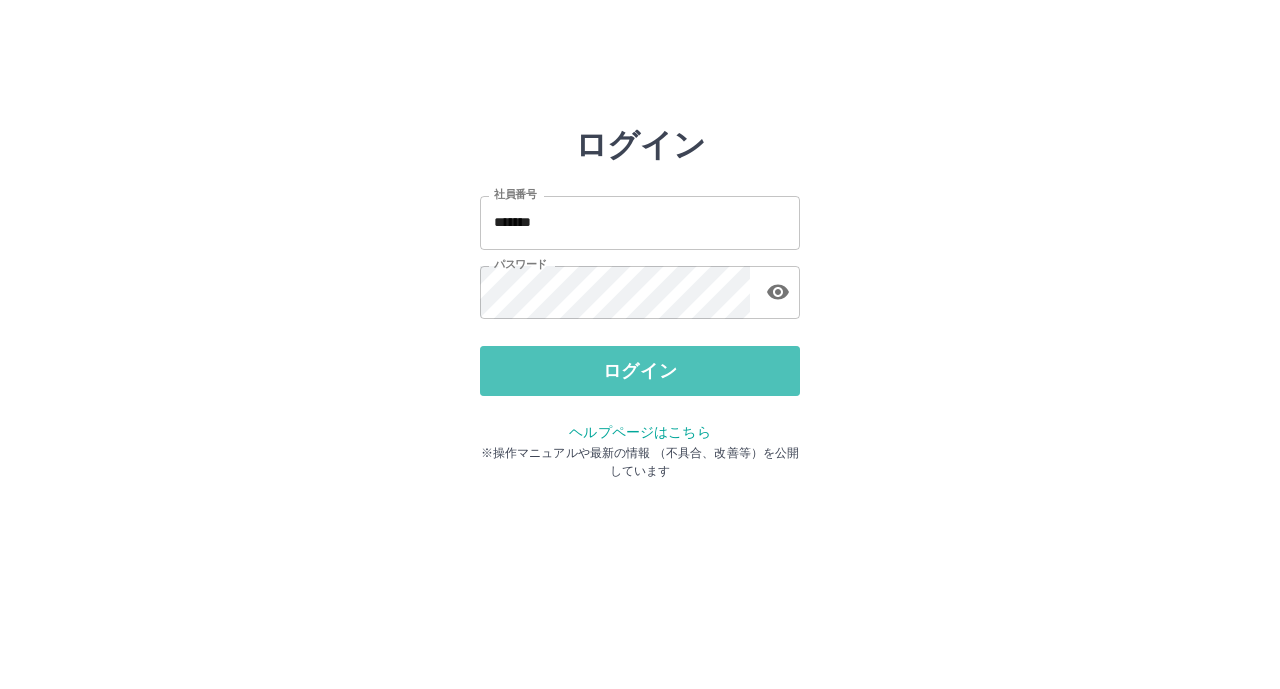 click on "ログイン" at bounding box center (640, 371) 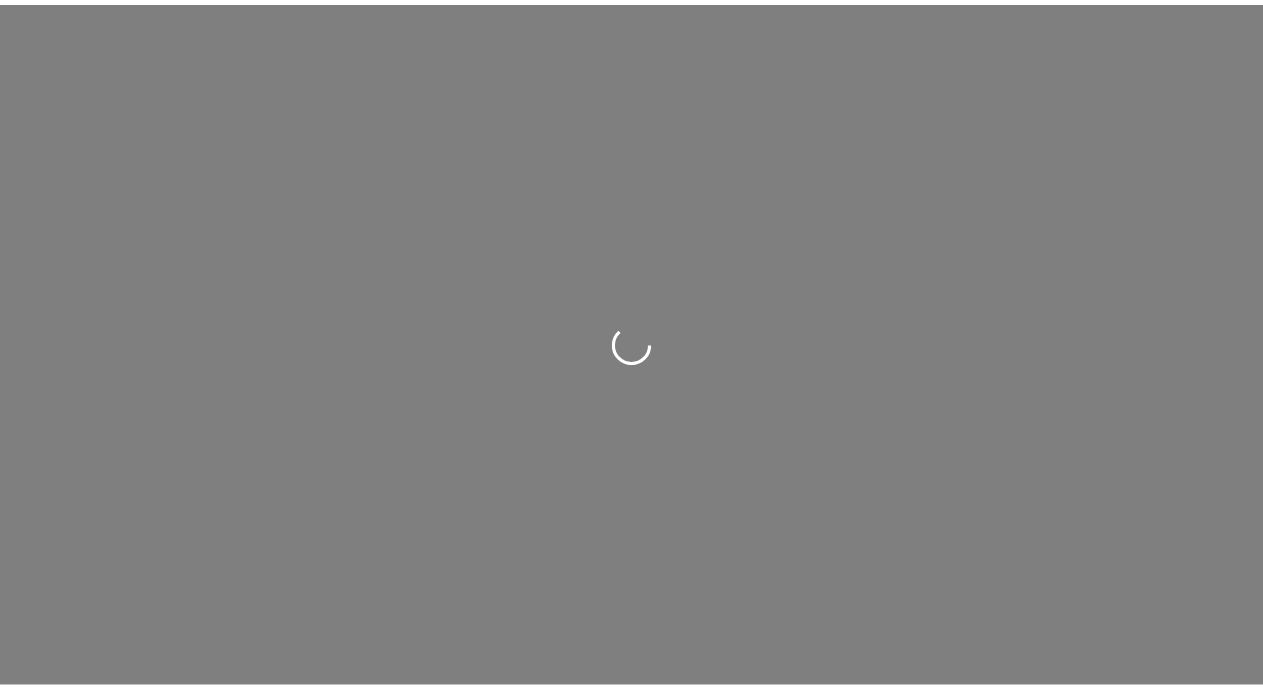 scroll, scrollTop: 0, scrollLeft: 0, axis: both 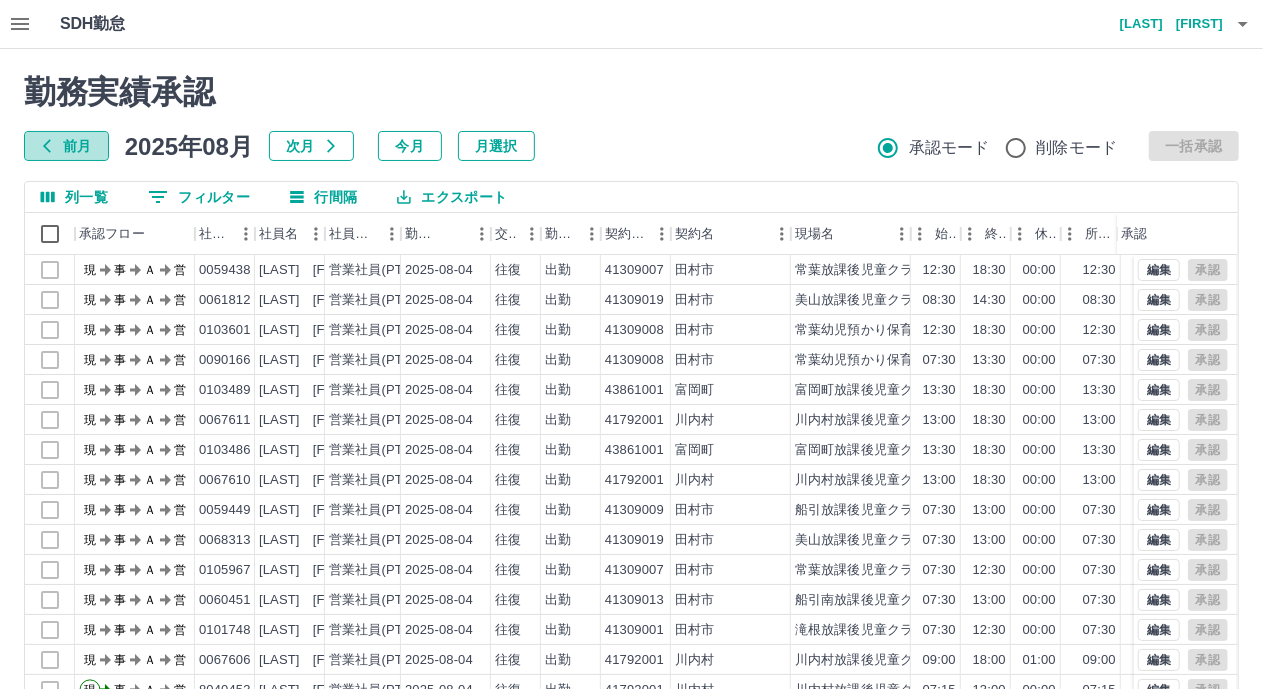 drag, startPoint x: 100, startPoint y: 156, endPoint x: 108, endPoint y: 147, distance: 12.0415945 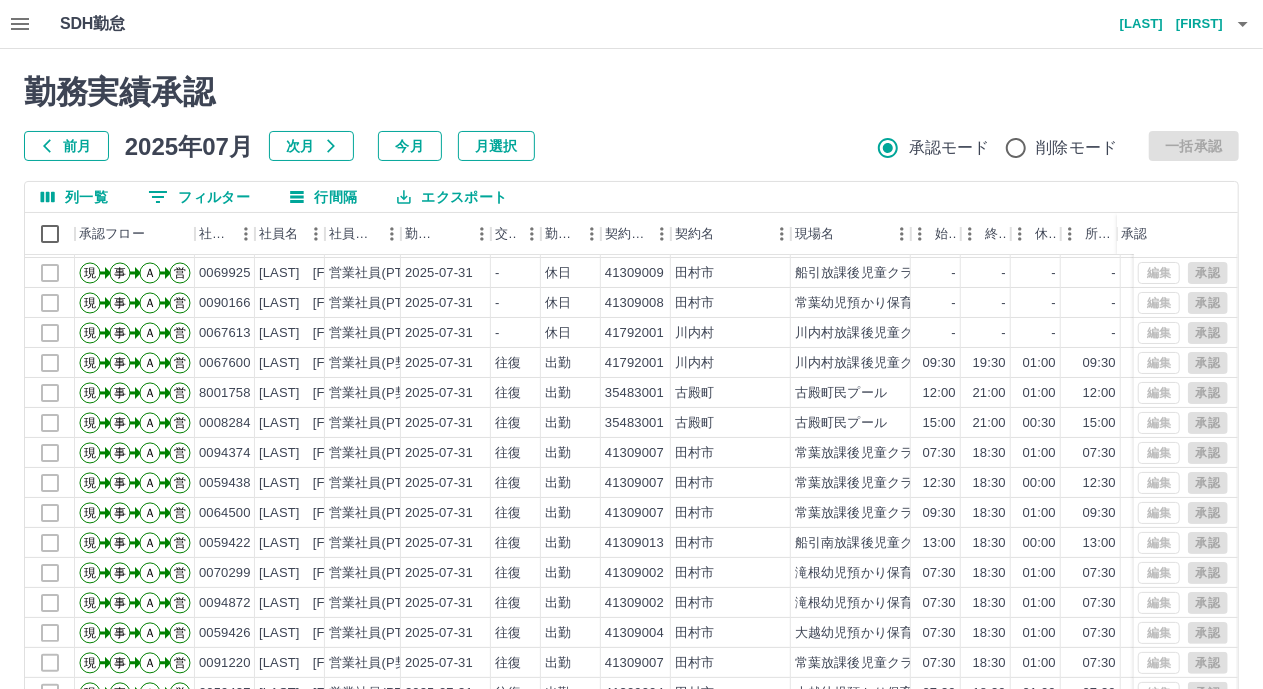 scroll, scrollTop: 103, scrollLeft: 0, axis: vertical 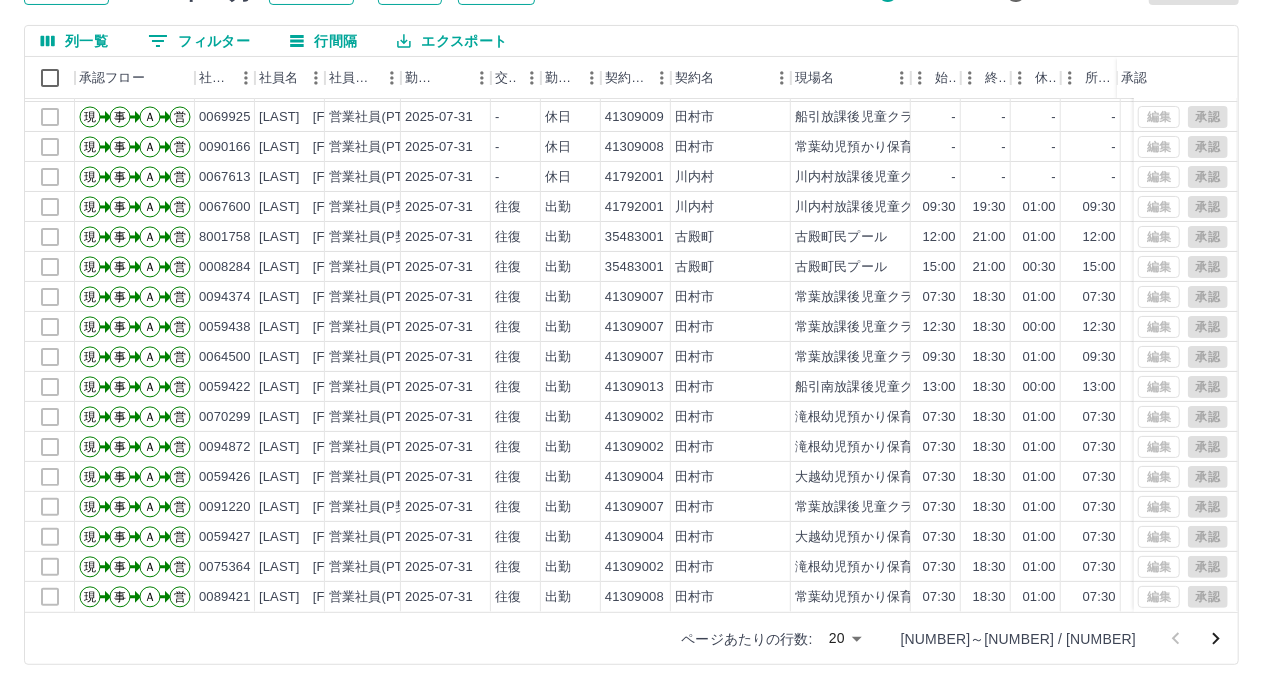 click 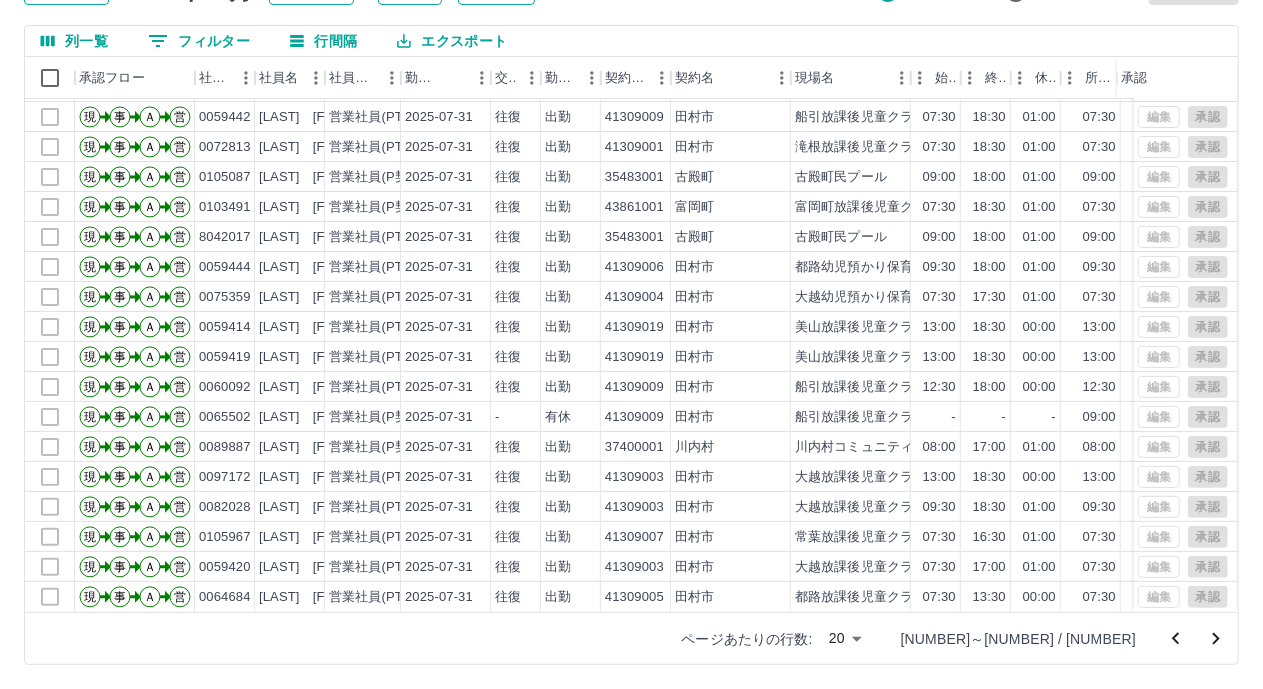 scroll, scrollTop: 103, scrollLeft: 0, axis: vertical 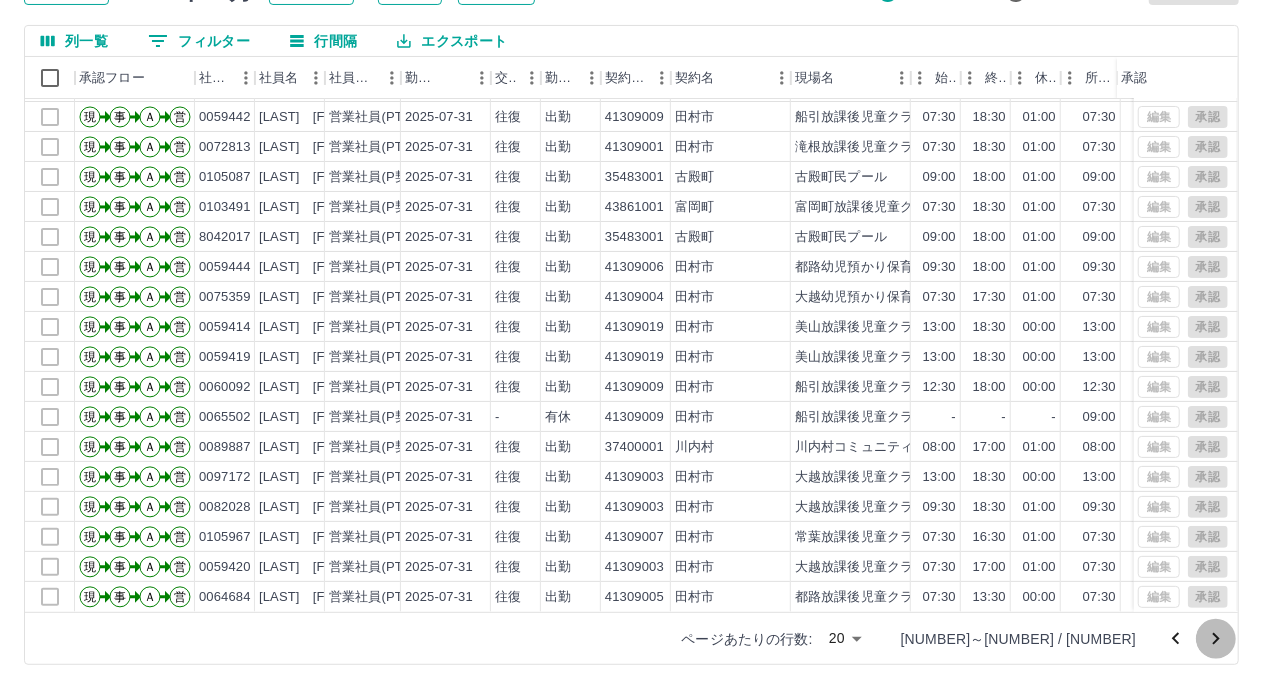 click 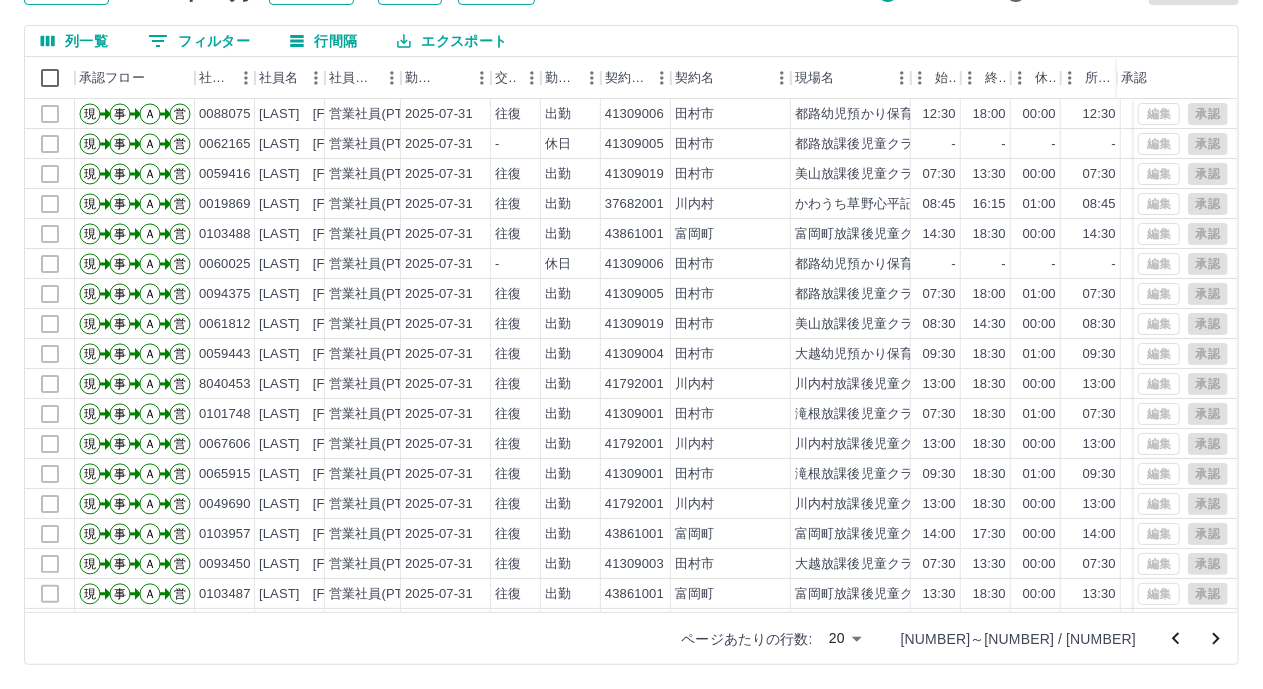 scroll, scrollTop: 103, scrollLeft: 0, axis: vertical 